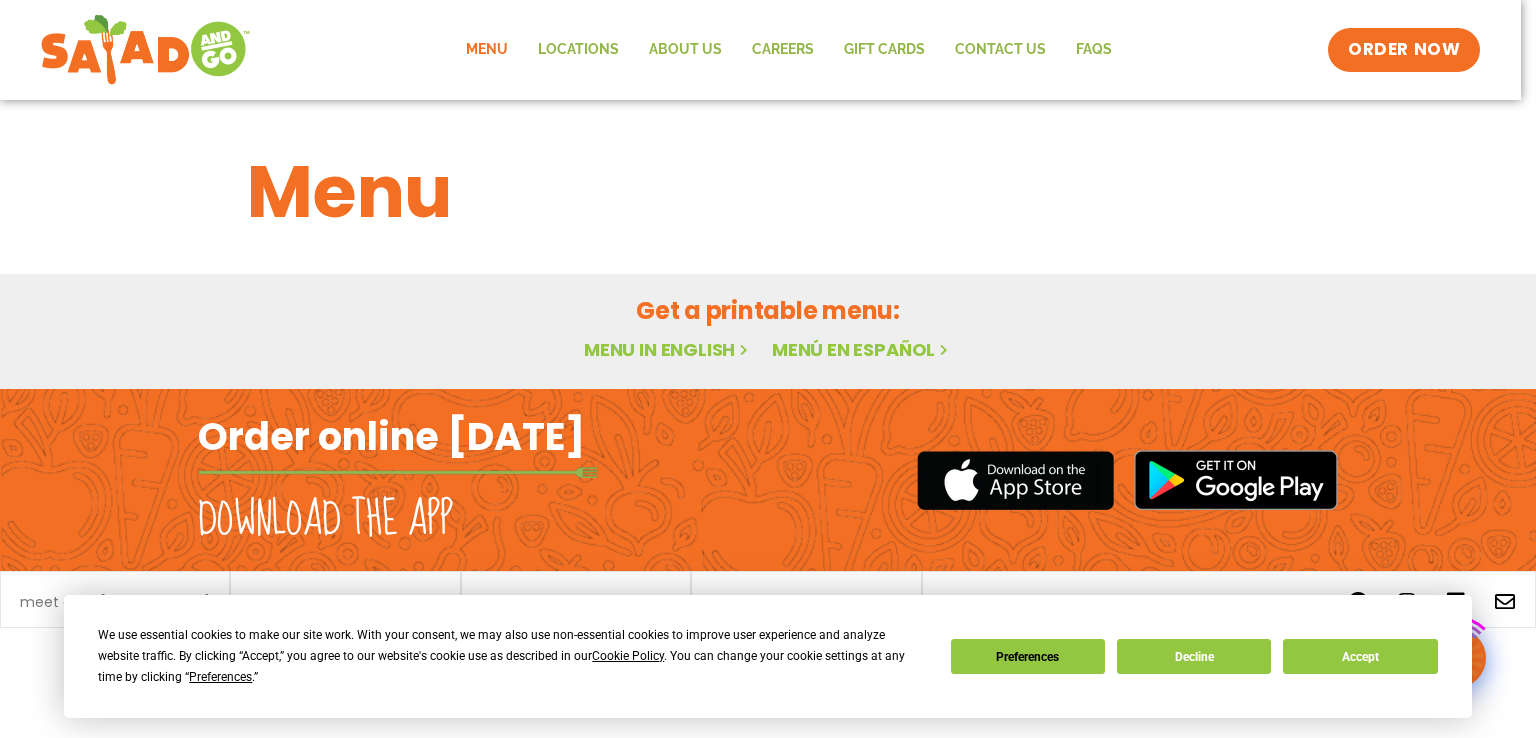 scroll, scrollTop: 0, scrollLeft: 0, axis: both 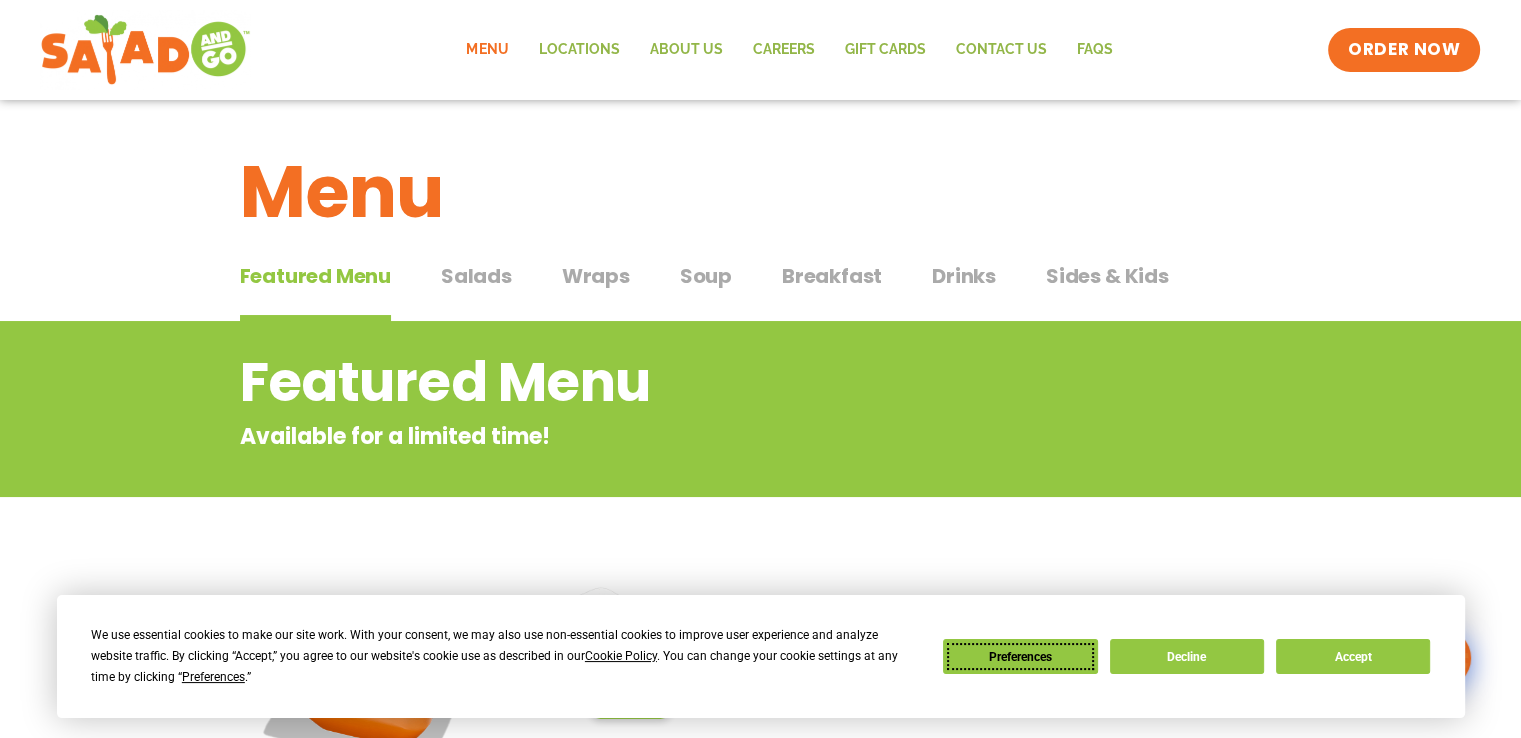 click on "Preferences" at bounding box center [1020, 656] 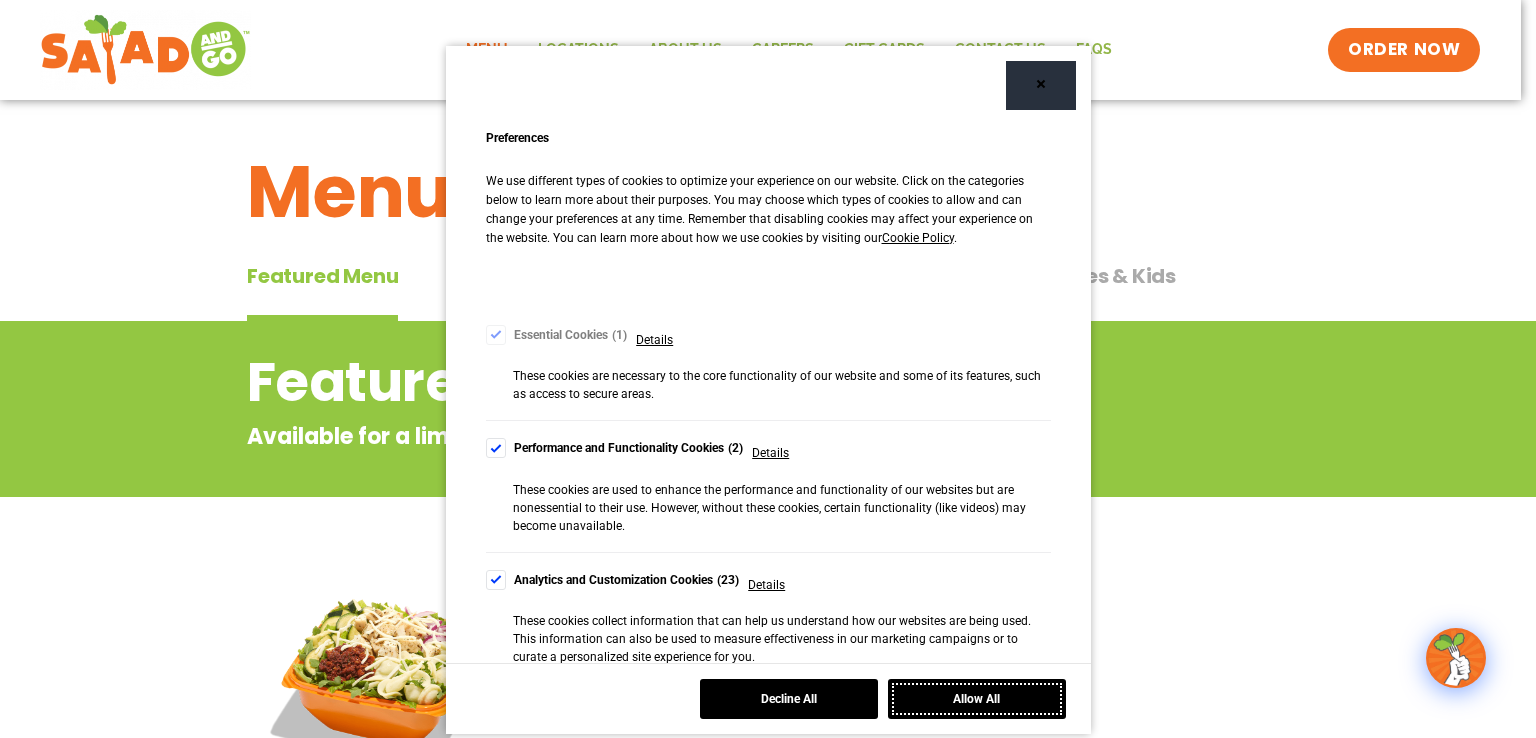 click on "Allow All" at bounding box center [977, 699] 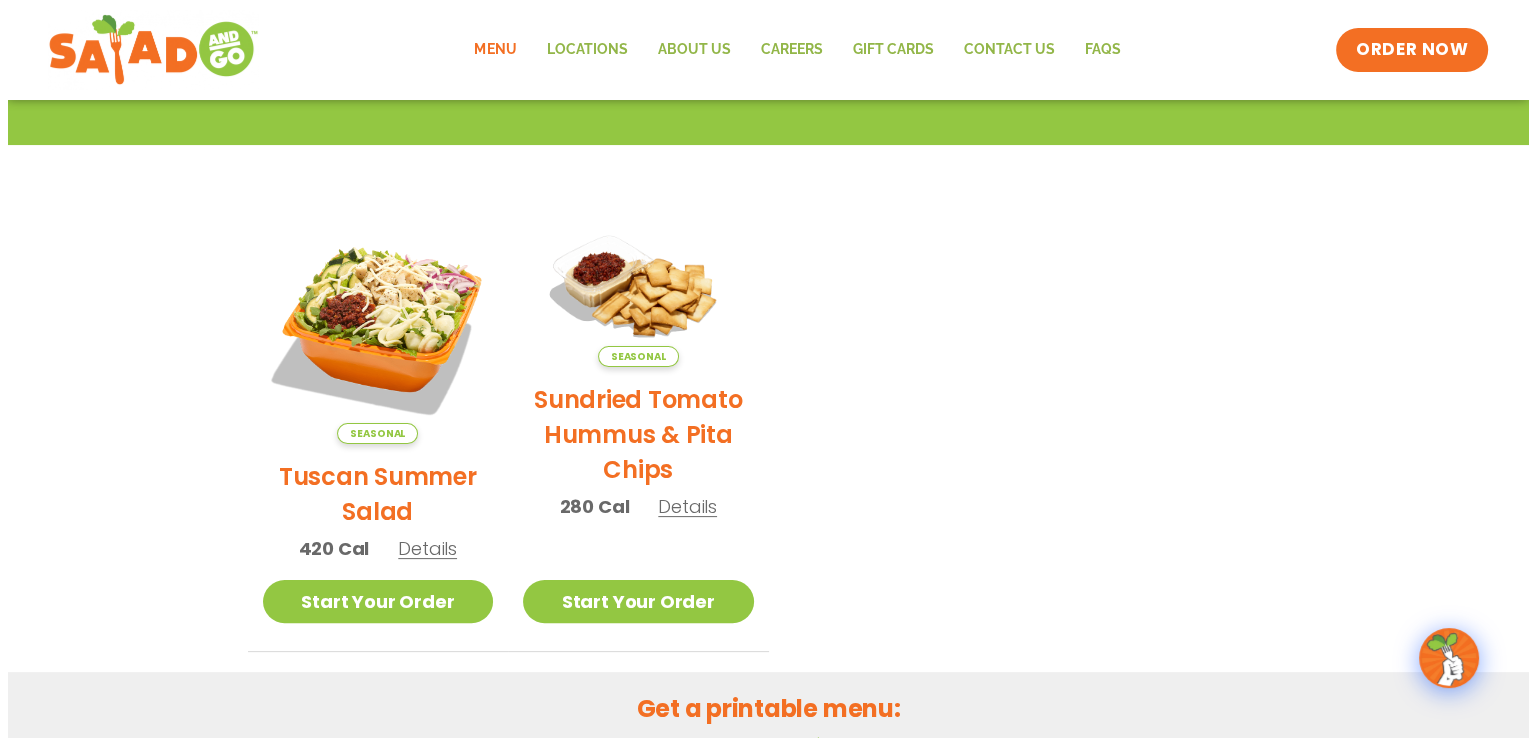 scroll, scrollTop: 400, scrollLeft: 0, axis: vertical 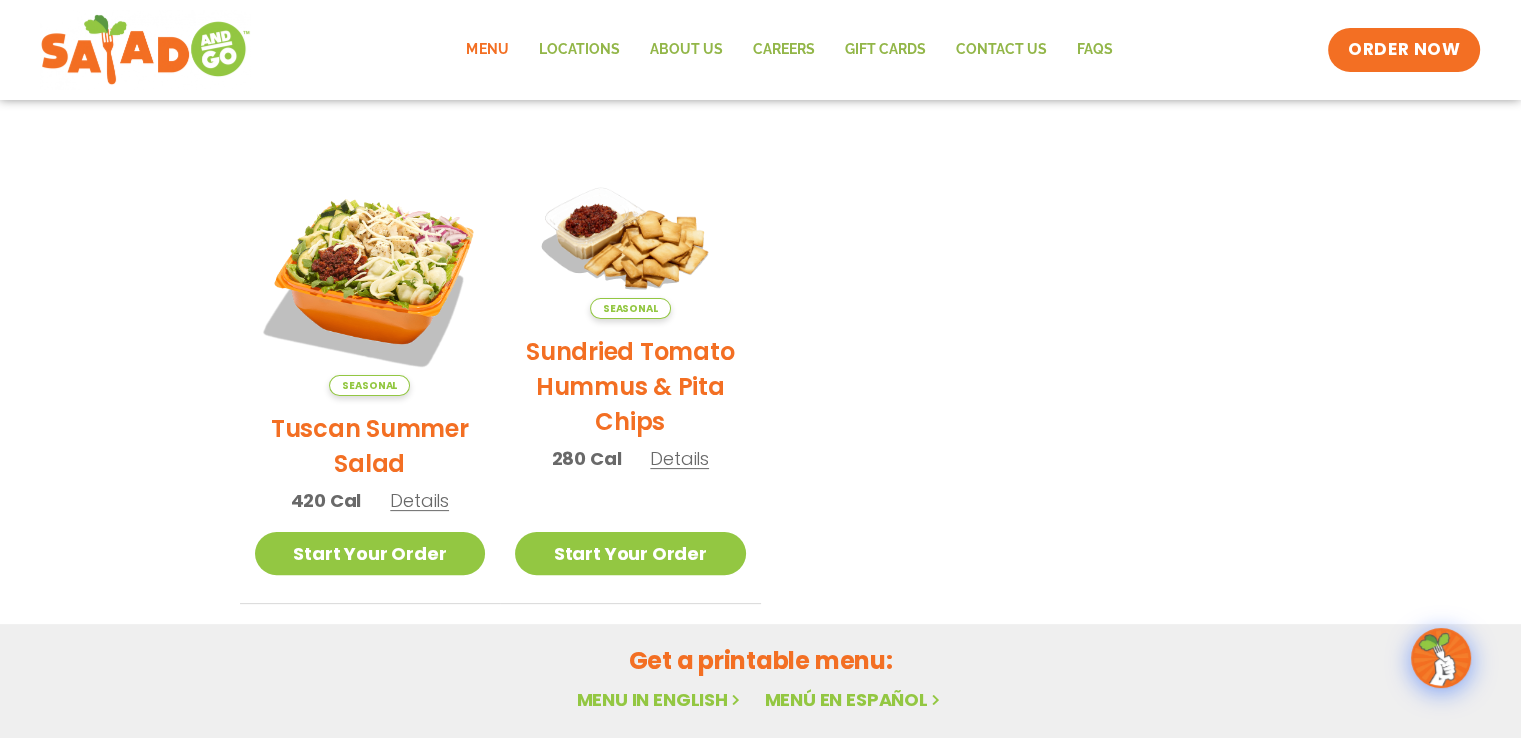click on "Details" at bounding box center (419, 500) 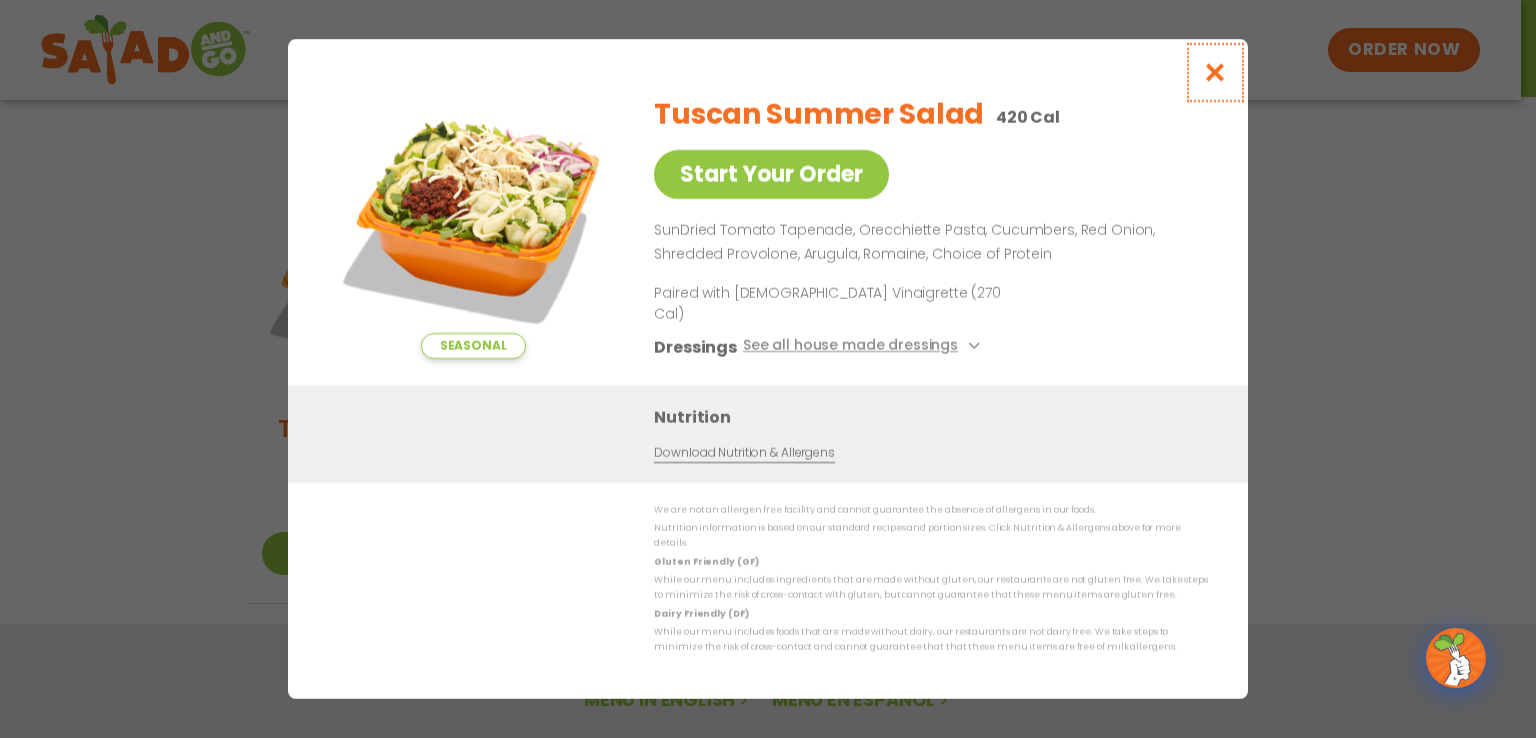click at bounding box center (1215, 72) 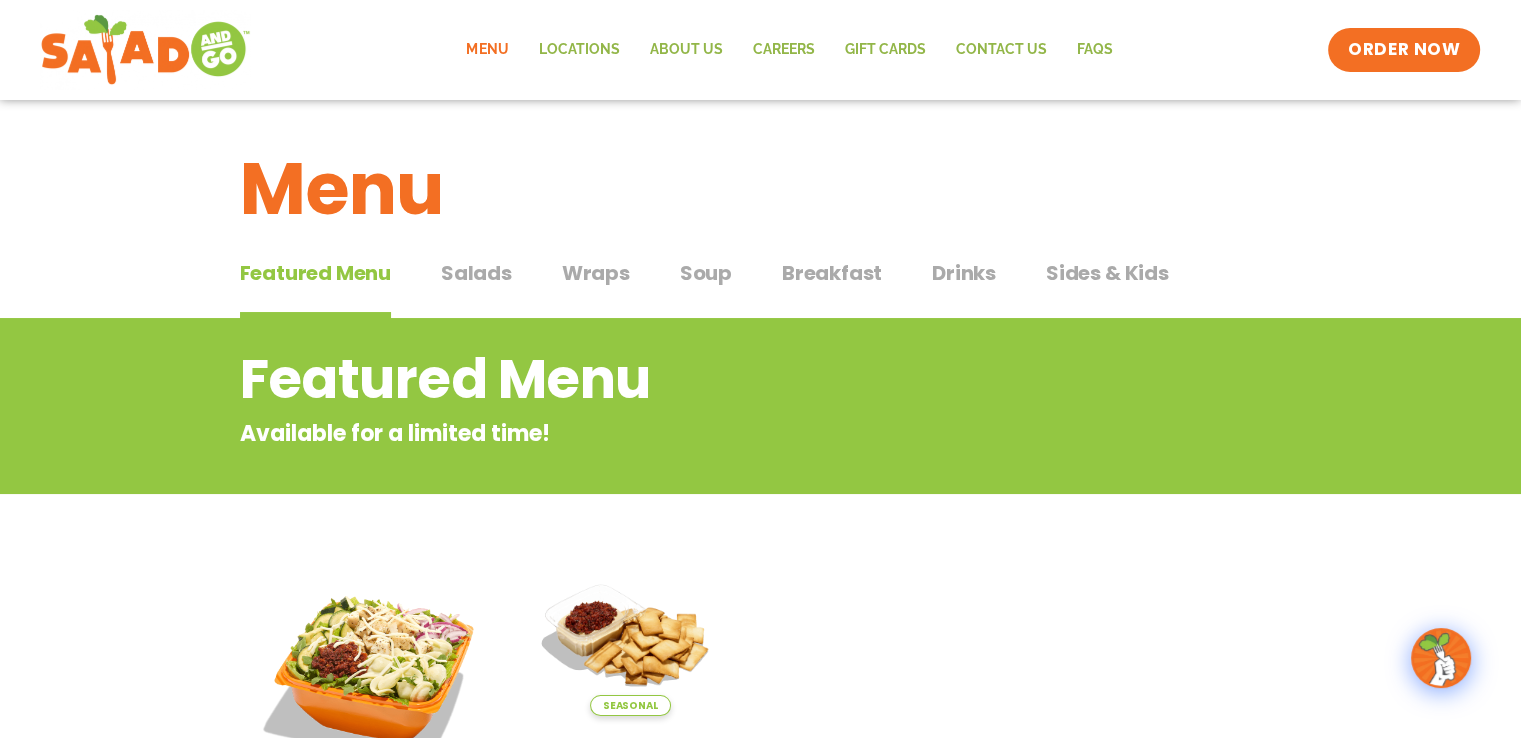 scroll, scrollTop: 0, scrollLeft: 0, axis: both 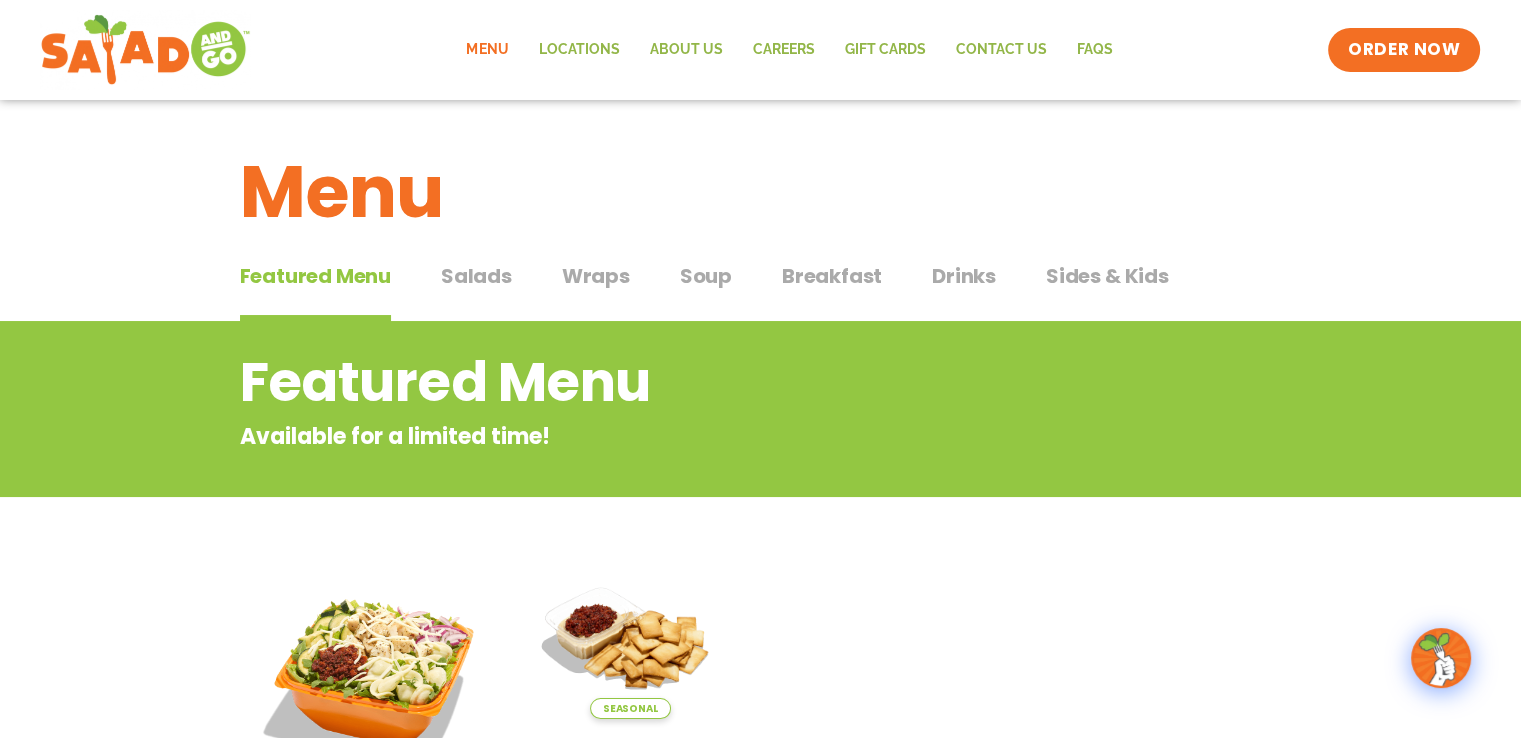 click on "Salads" at bounding box center (476, 276) 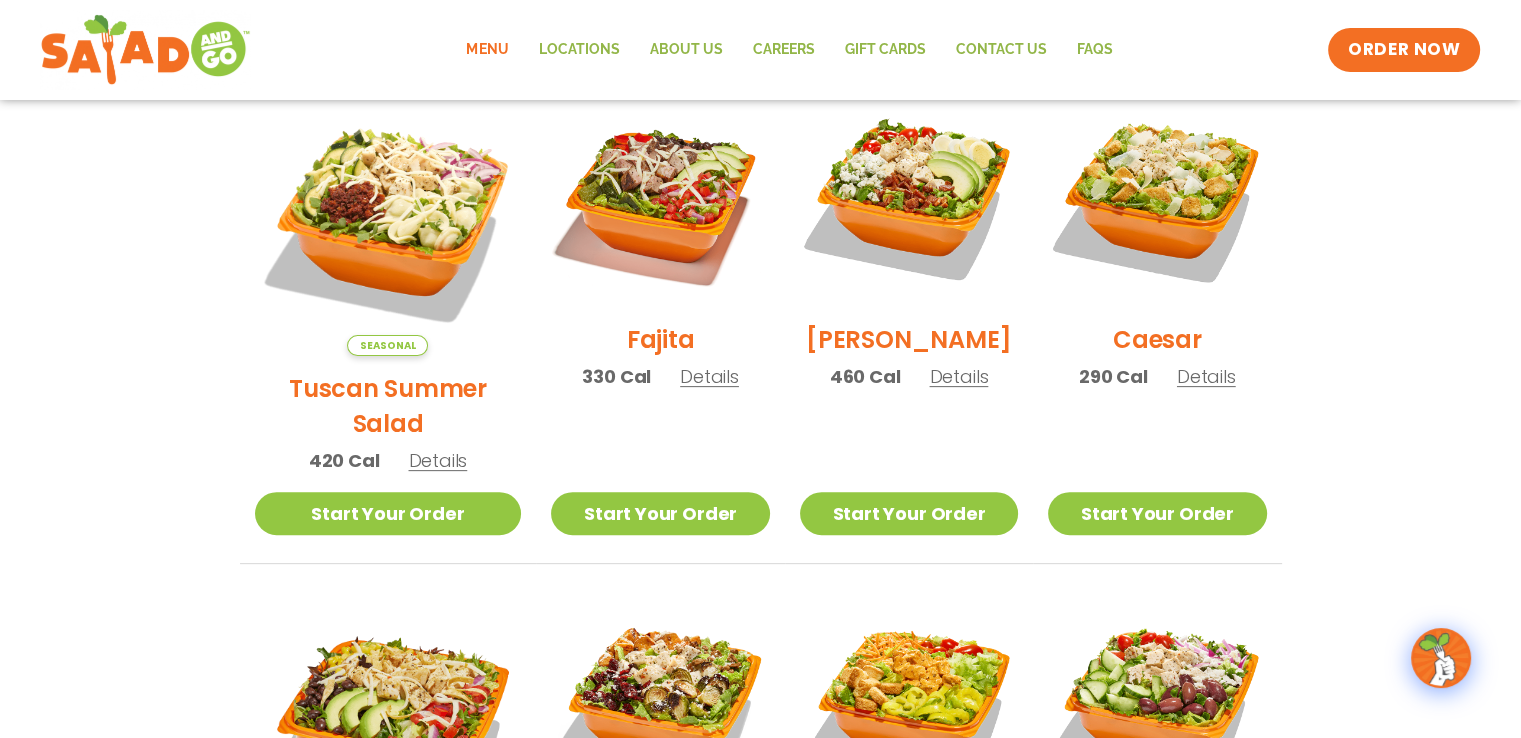 scroll, scrollTop: 471, scrollLeft: 0, axis: vertical 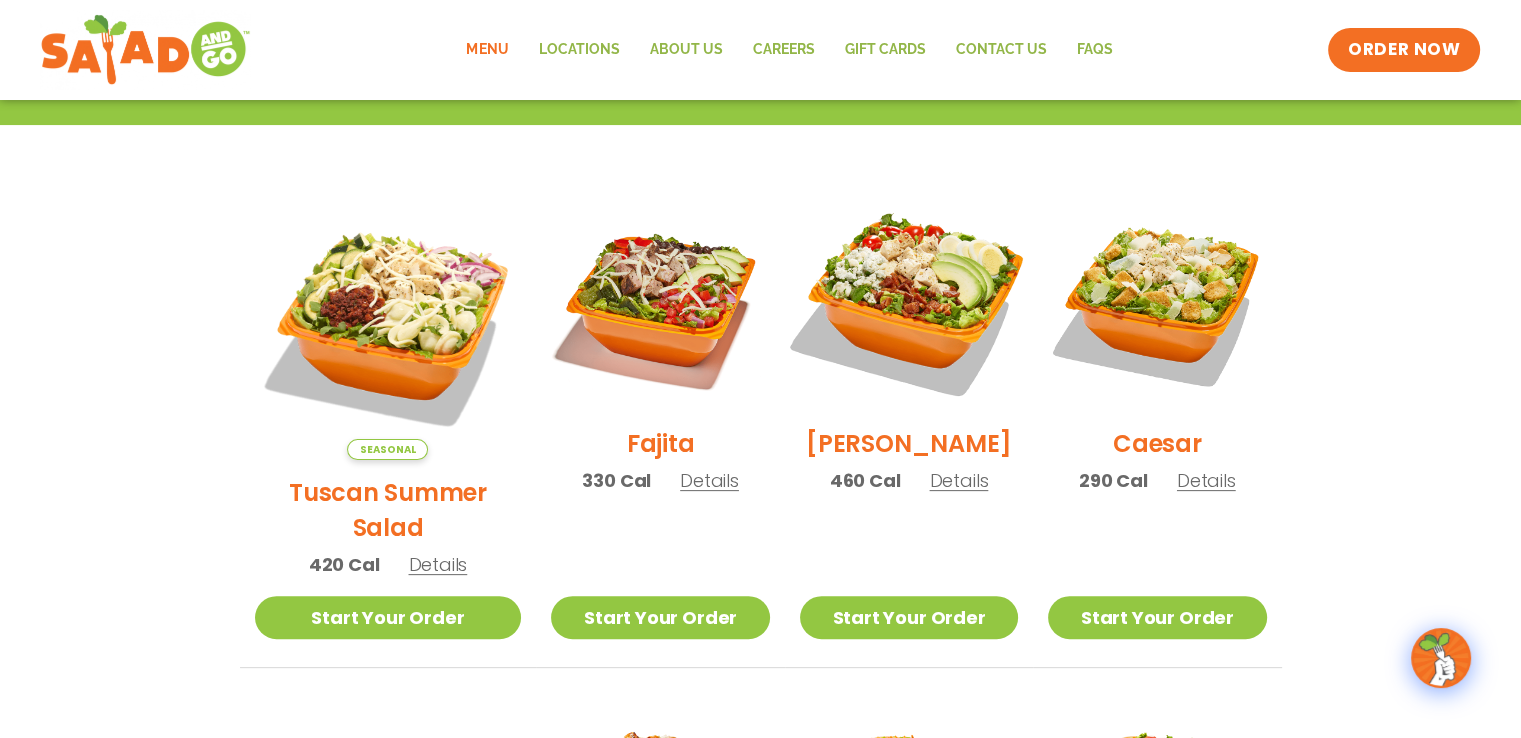 click at bounding box center [909, 302] 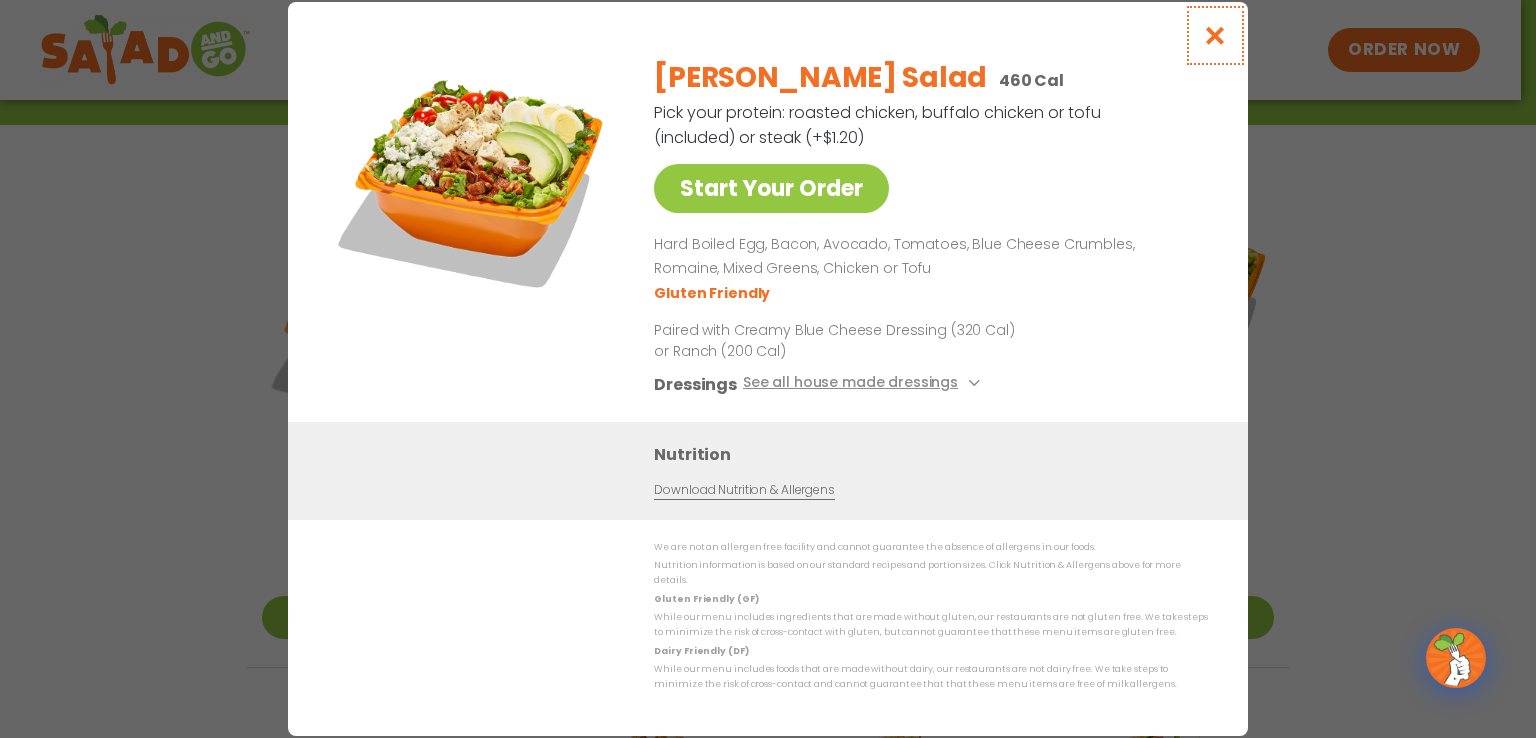 click at bounding box center [1215, 35] 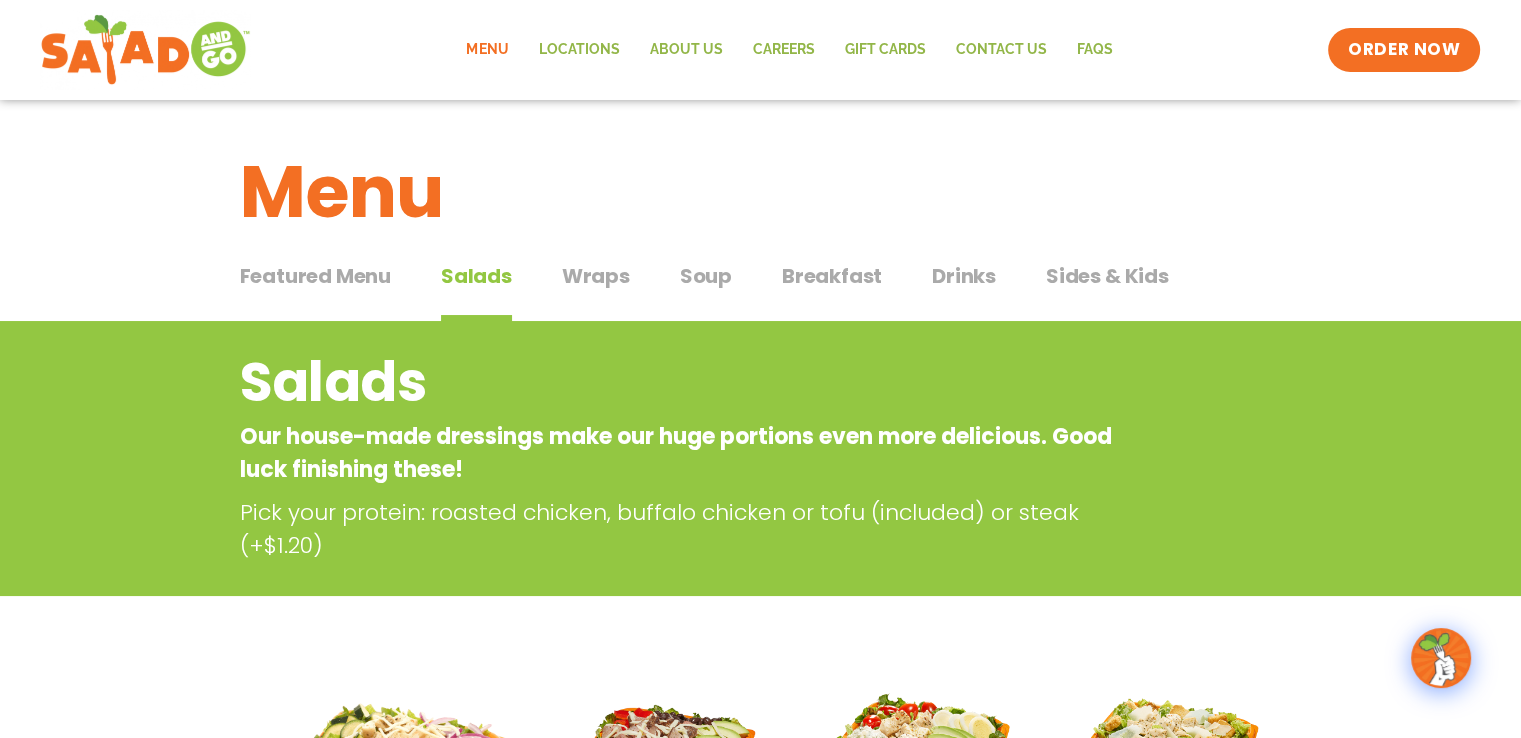 scroll, scrollTop: 100, scrollLeft: 0, axis: vertical 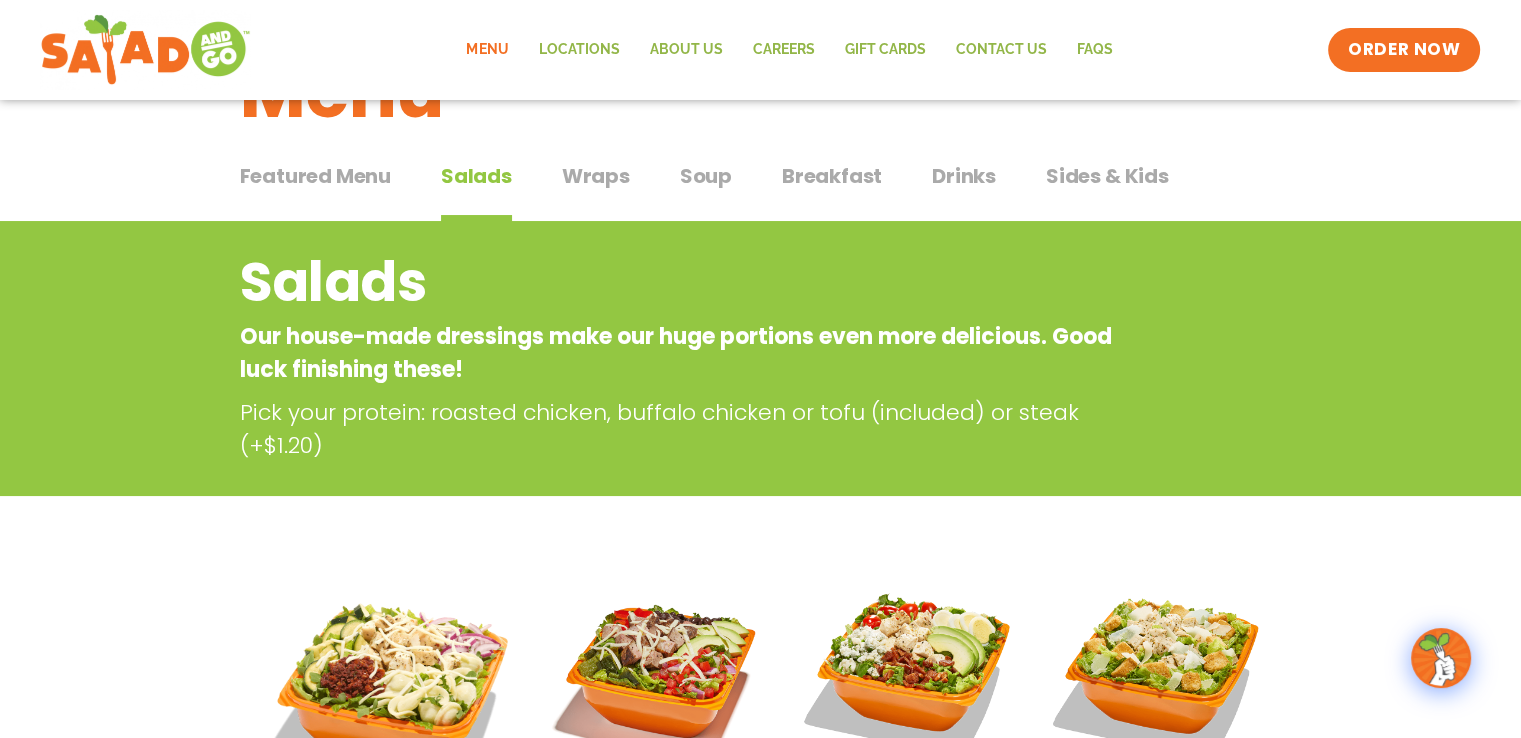 click on "Breakfast" at bounding box center (832, 176) 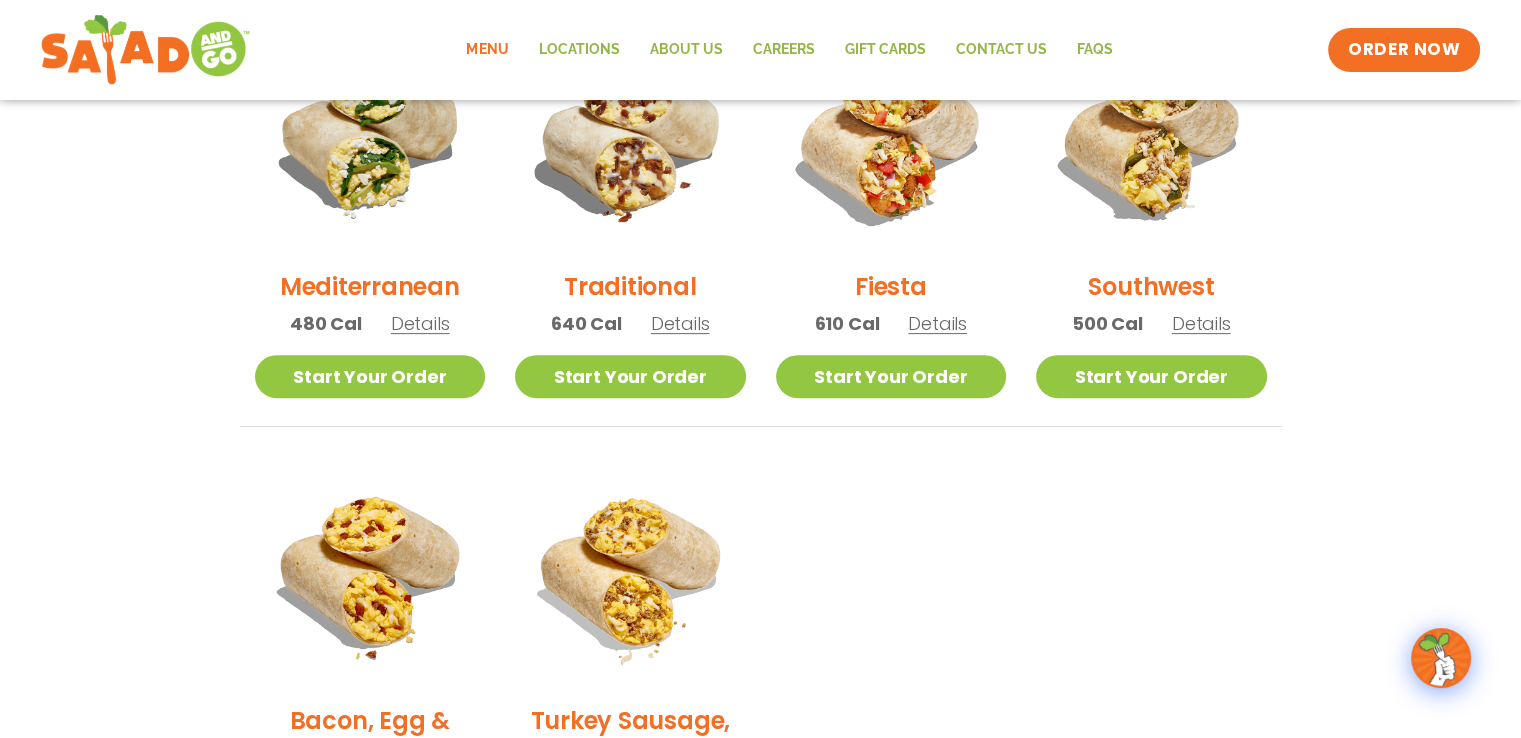 scroll, scrollTop: 500, scrollLeft: 0, axis: vertical 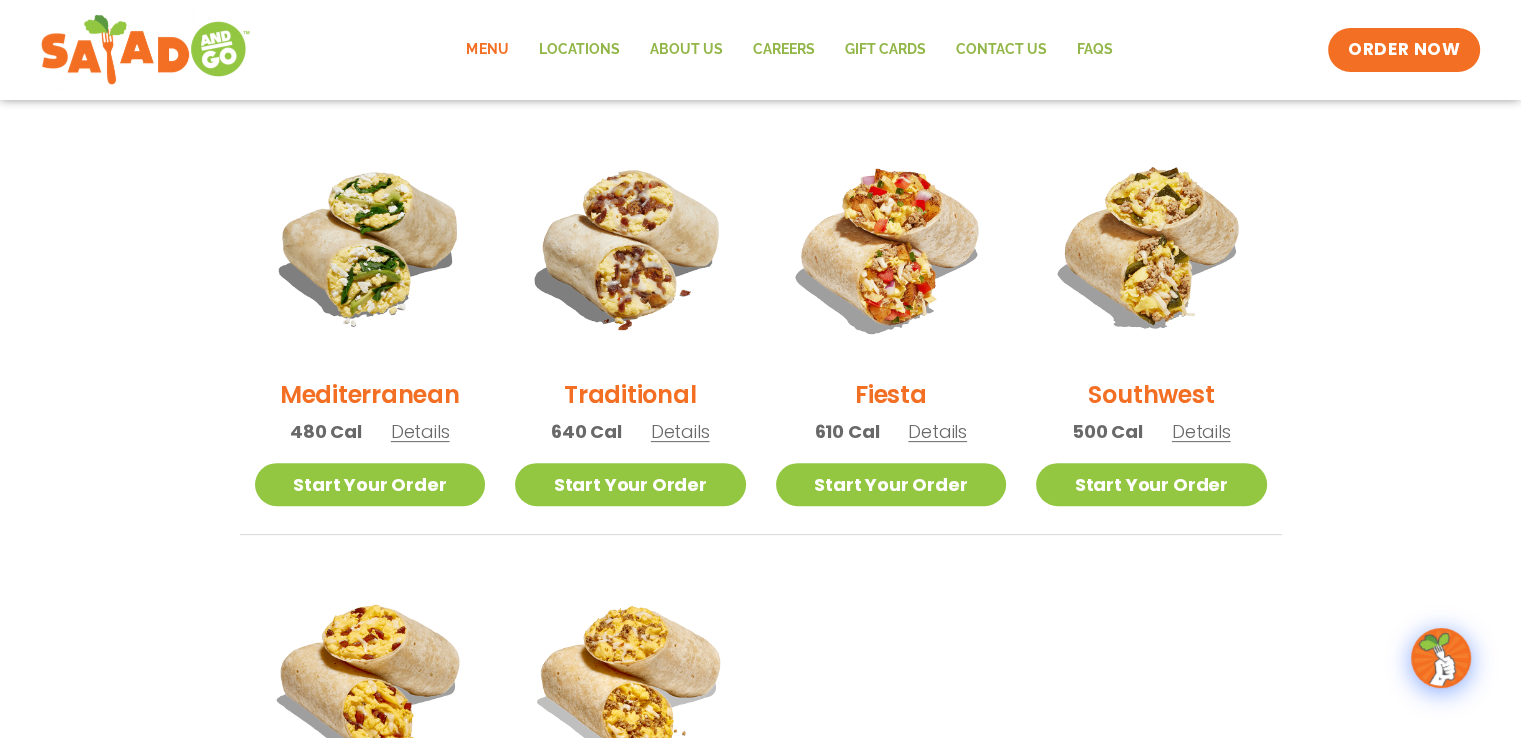 click on "Details" at bounding box center [680, 431] 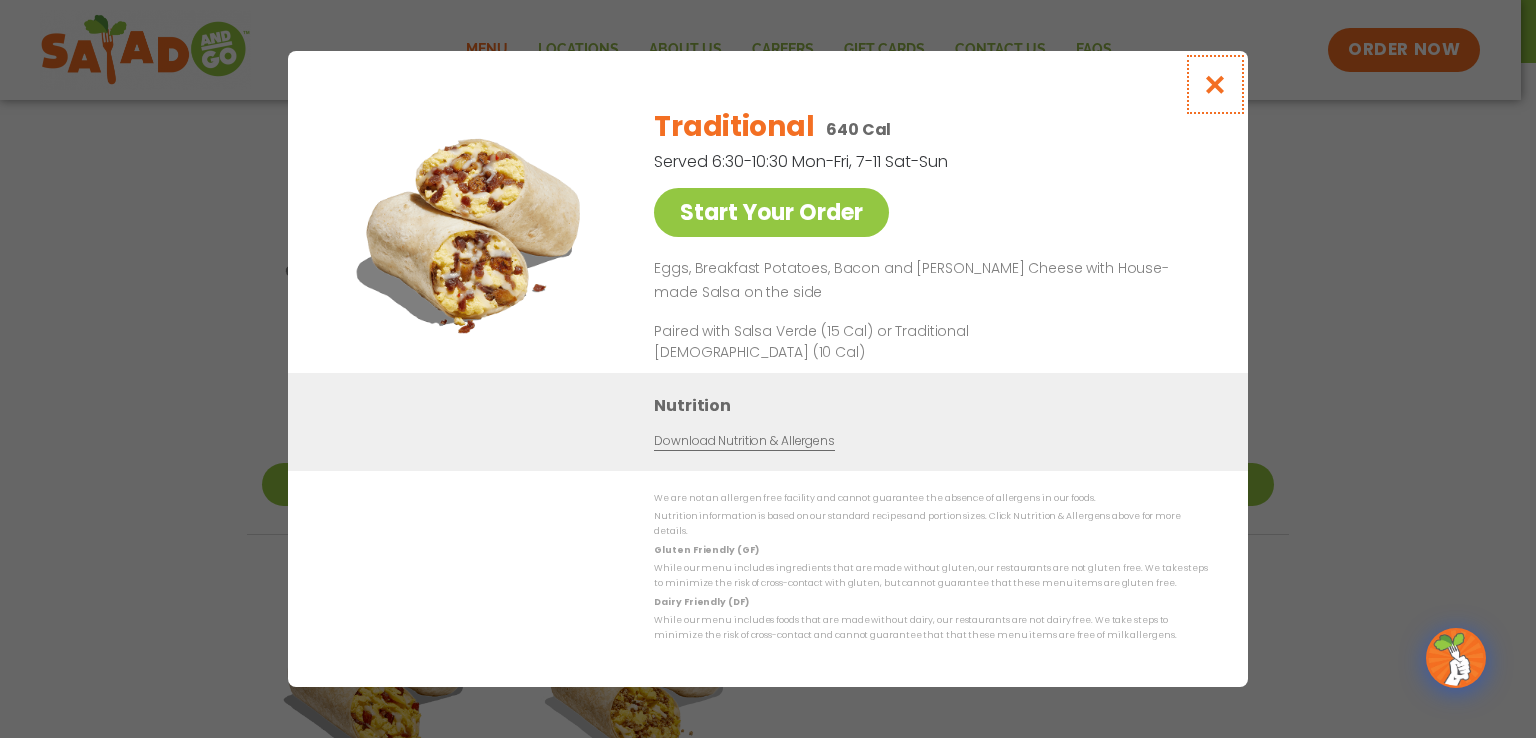 click at bounding box center [1215, 84] 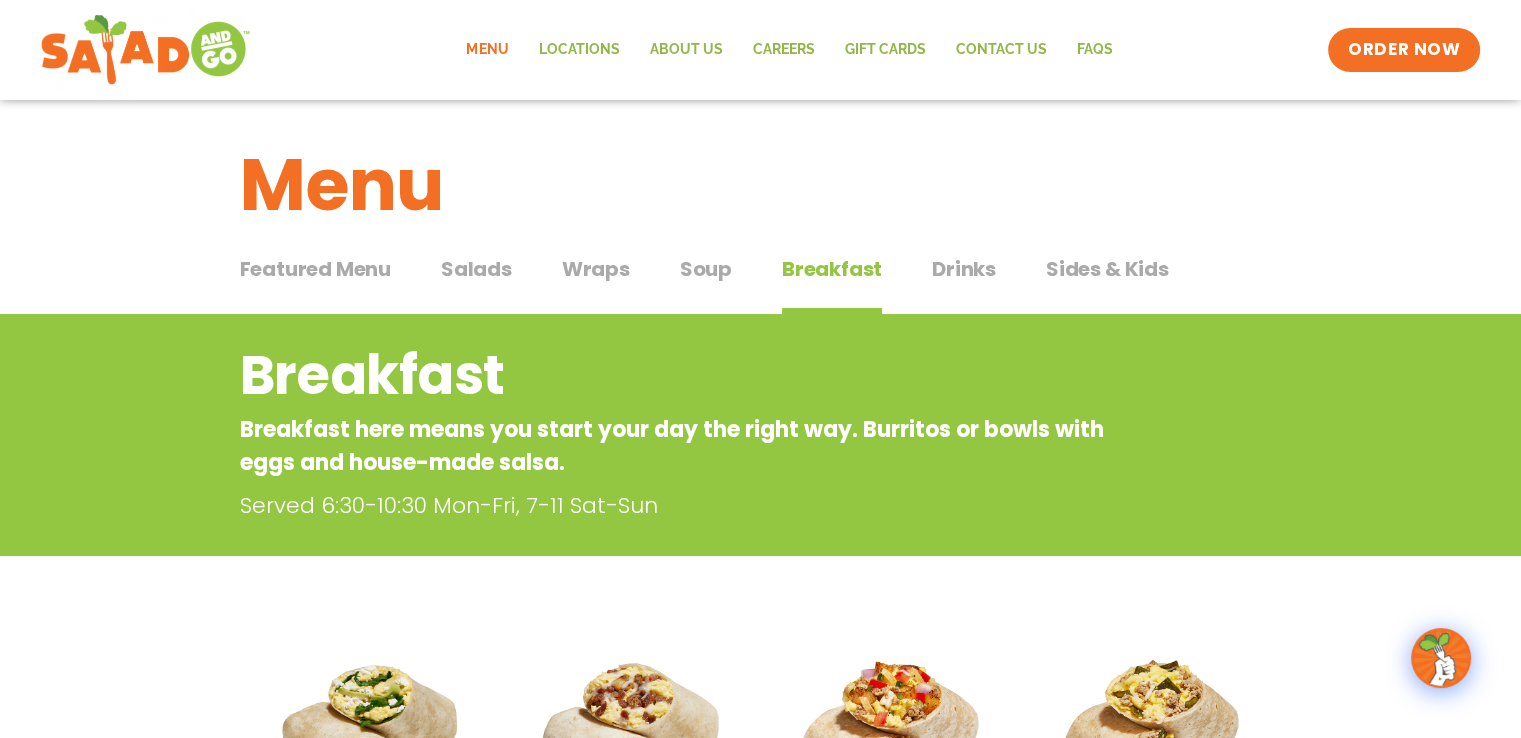 scroll, scrollTop: 0, scrollLeft: 0, axis: both 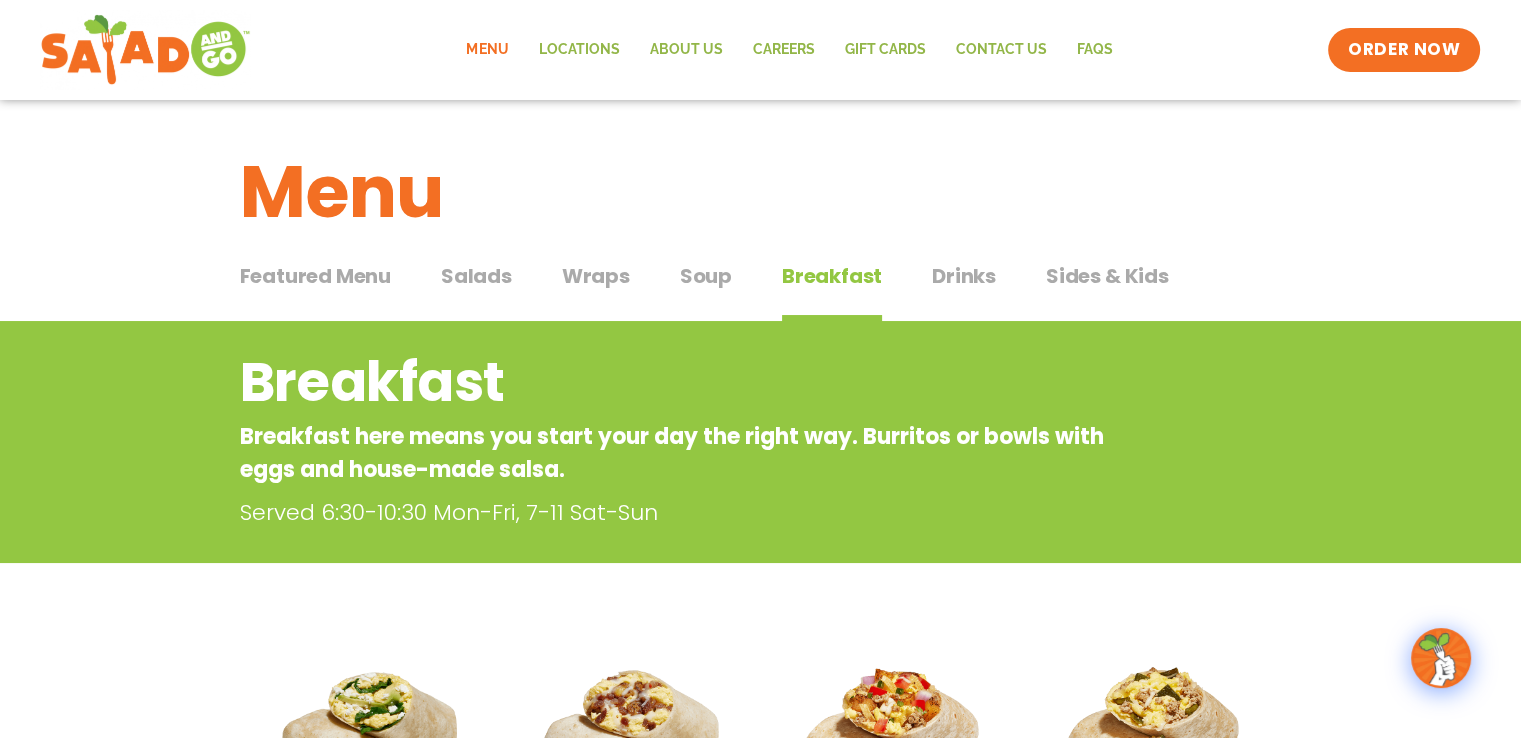 click on "Soup" at bounding box center (706, 276) 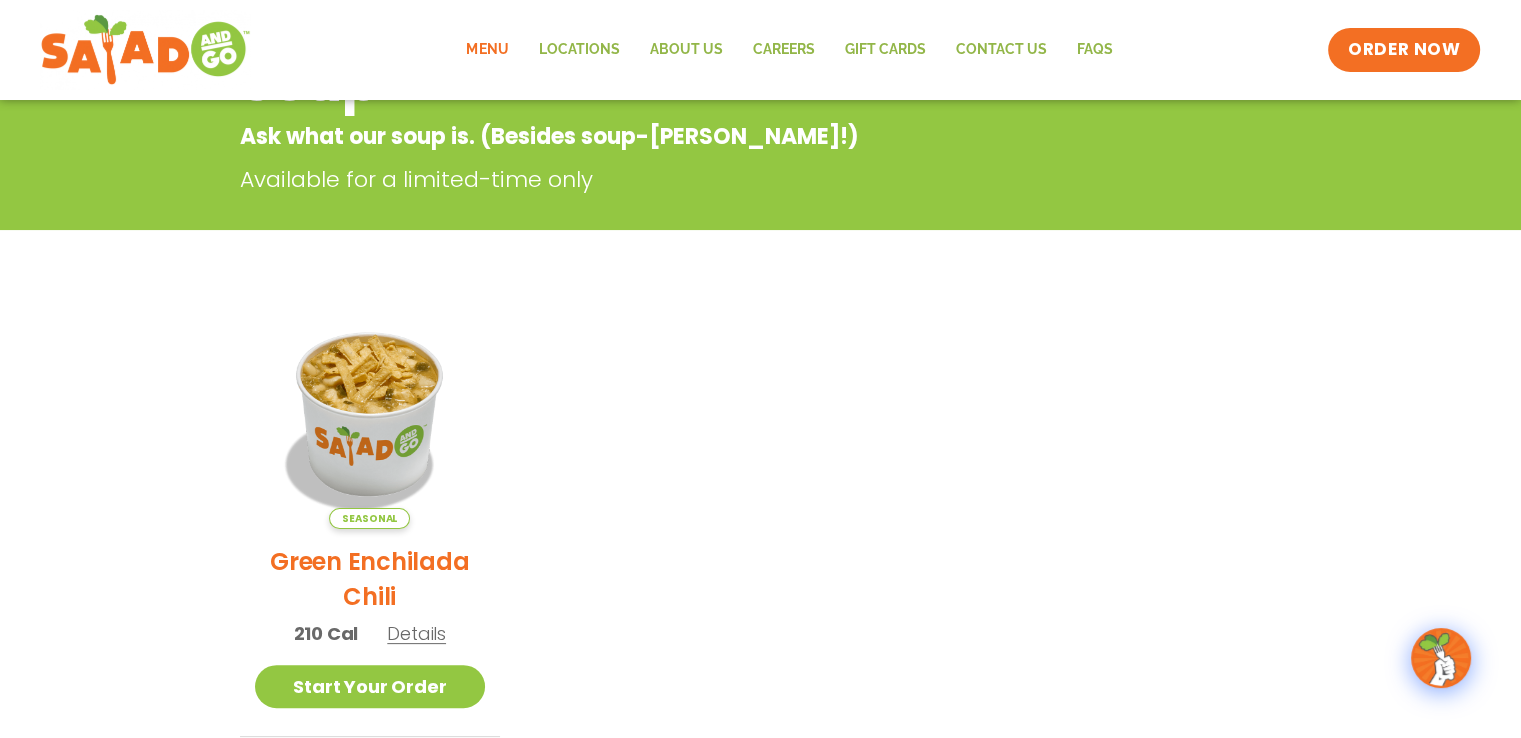 scroll, scrollTop: 0, scrollLeft: 0, axis: both 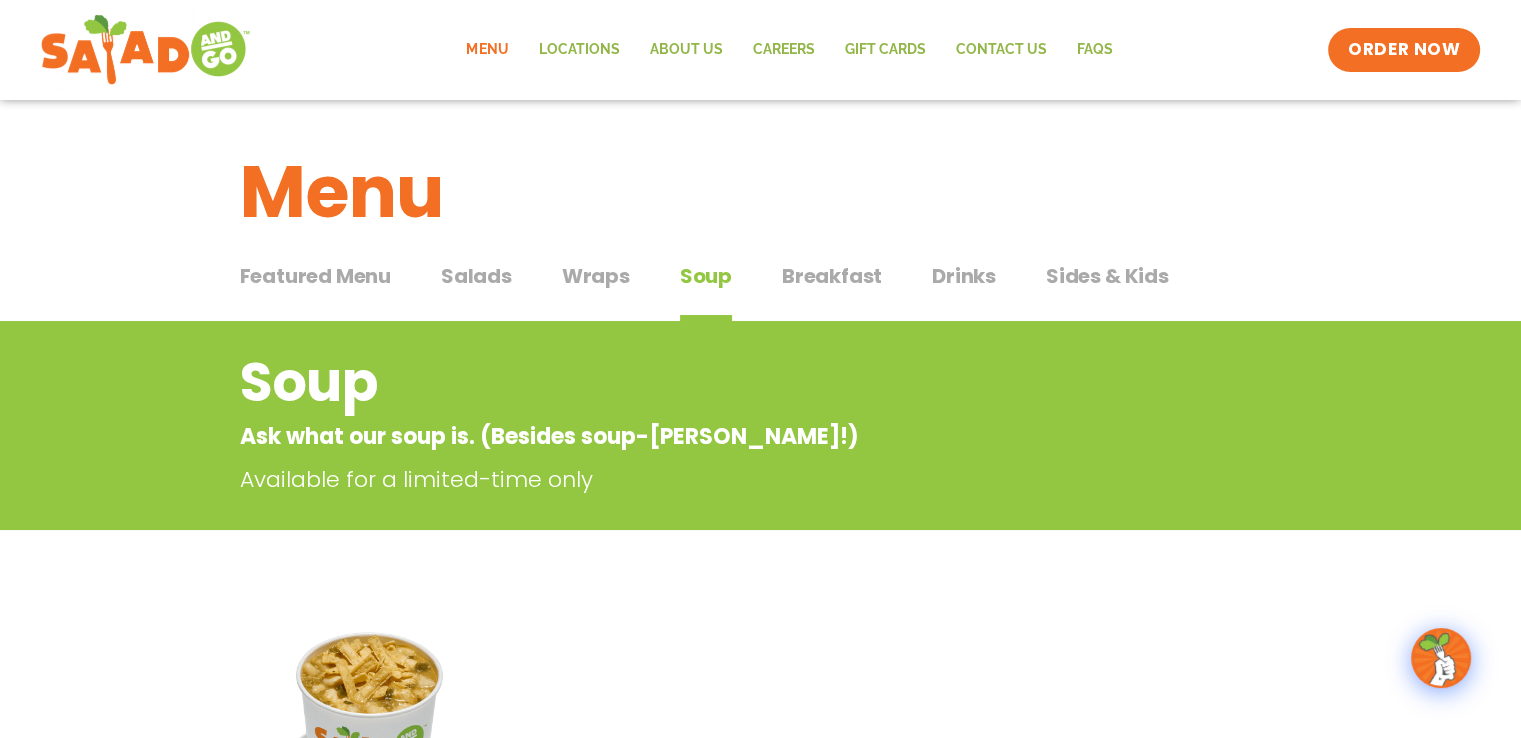 click on "Drinks" at bounding box center (964, 276) 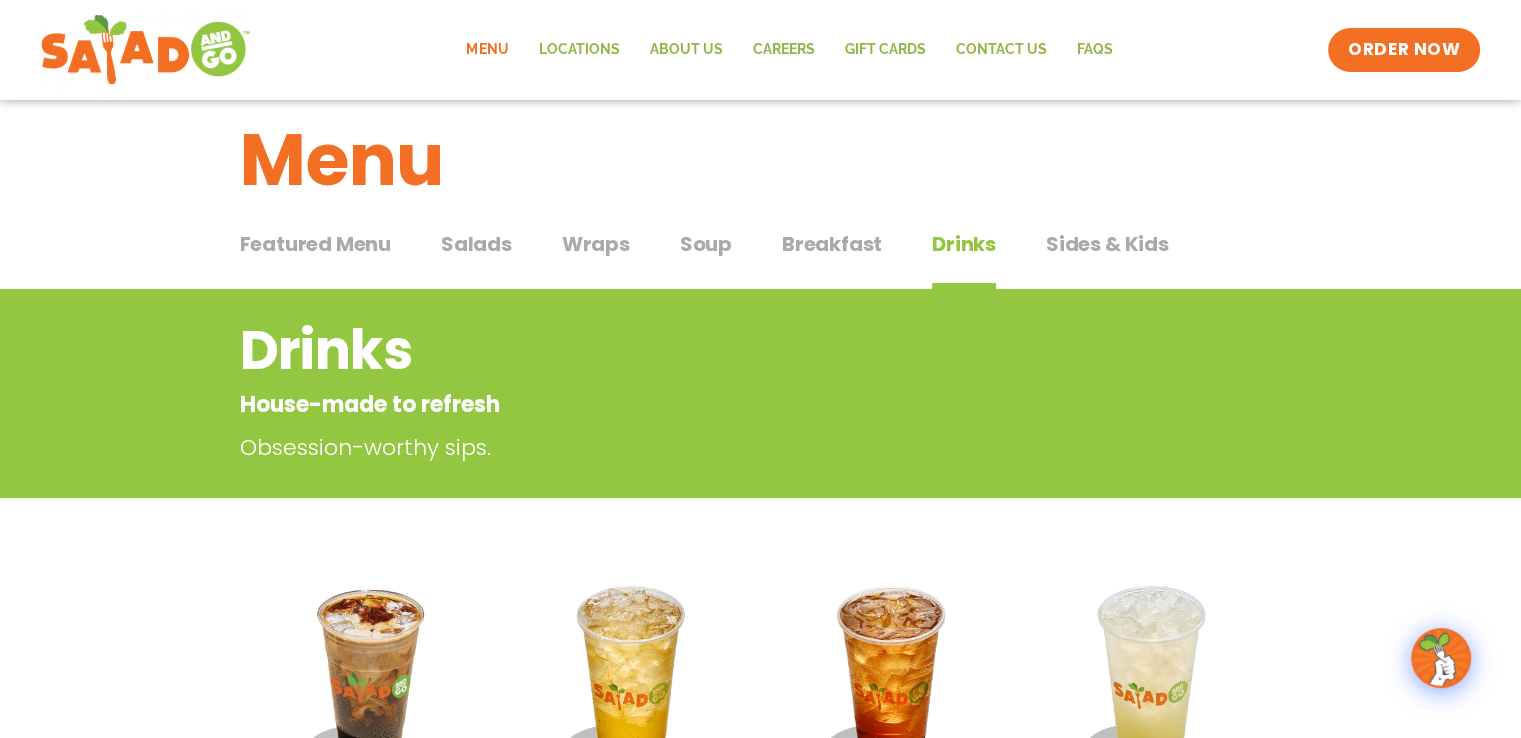 scroll, scrollTop: 0, scrollLeft: 0, axis: both 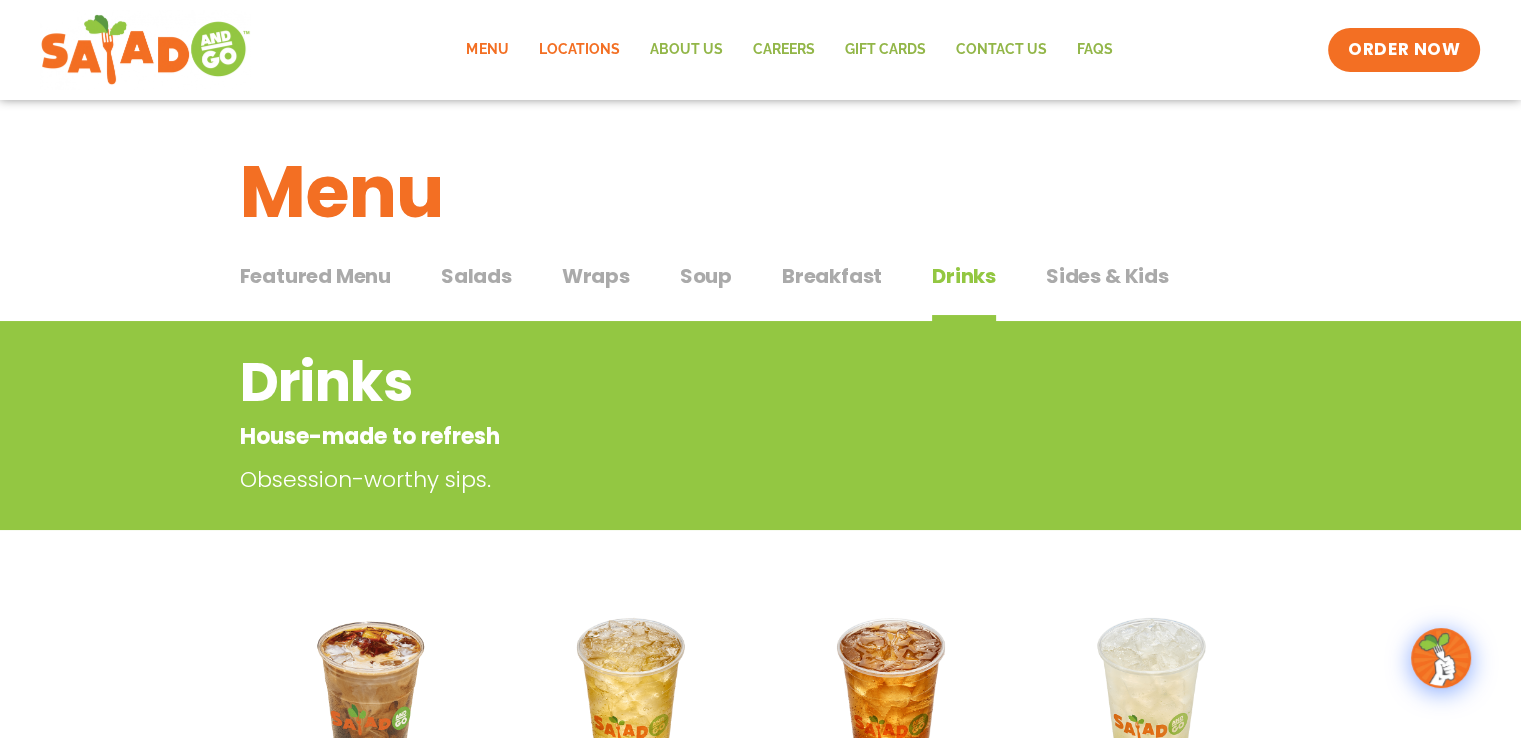 click on "Locations" 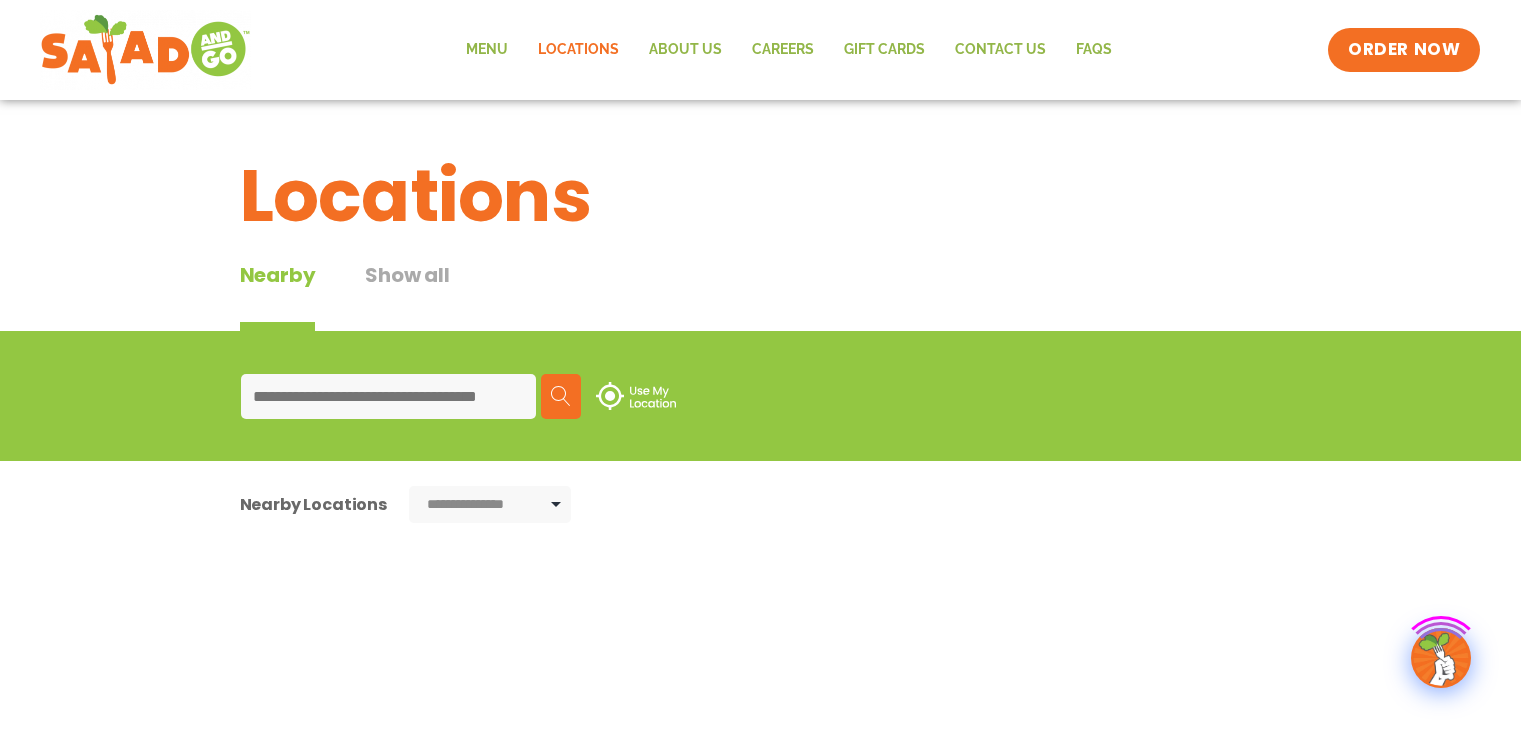 scroll, scrollTop: 0, scrollLeft: 0, axis: both 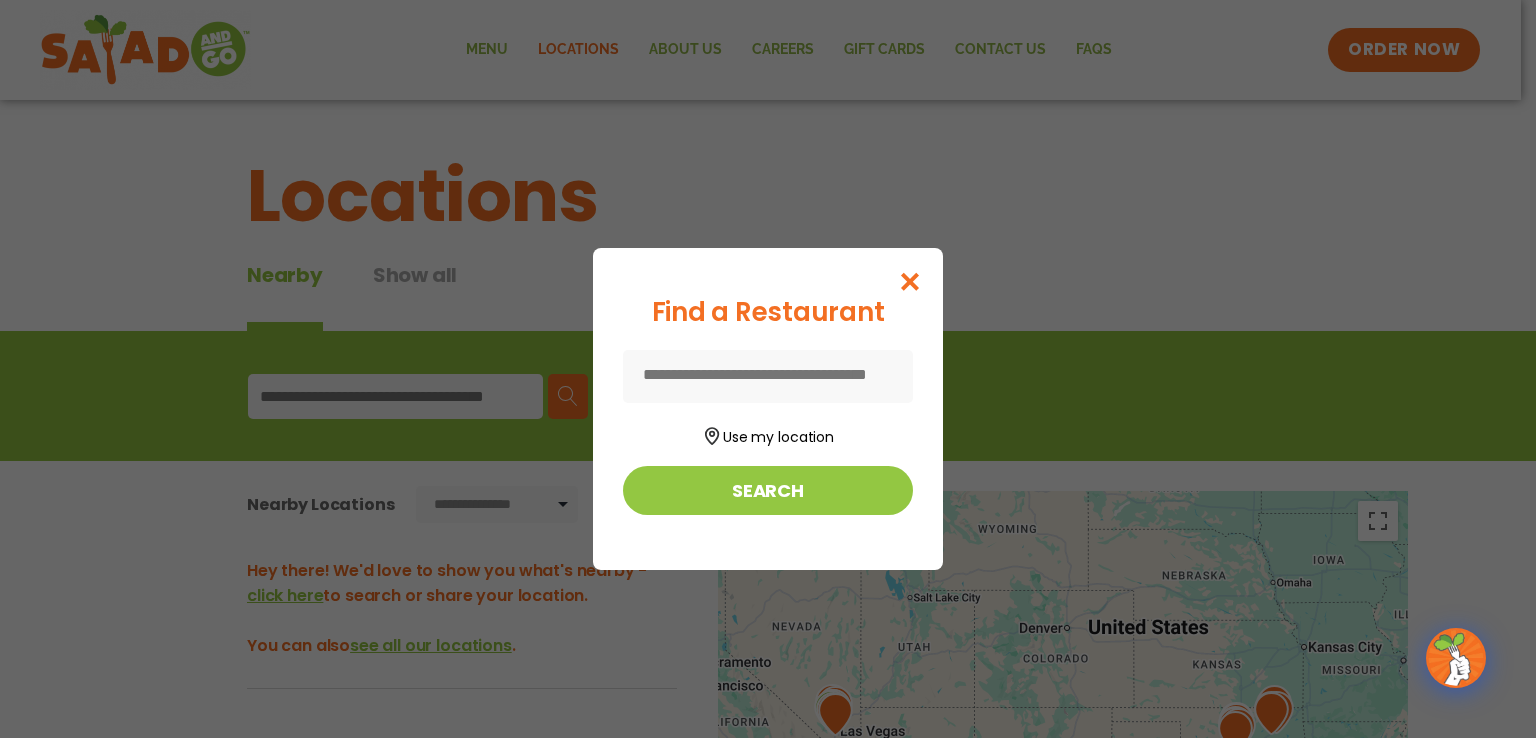 click at bounding box center [768, 376] 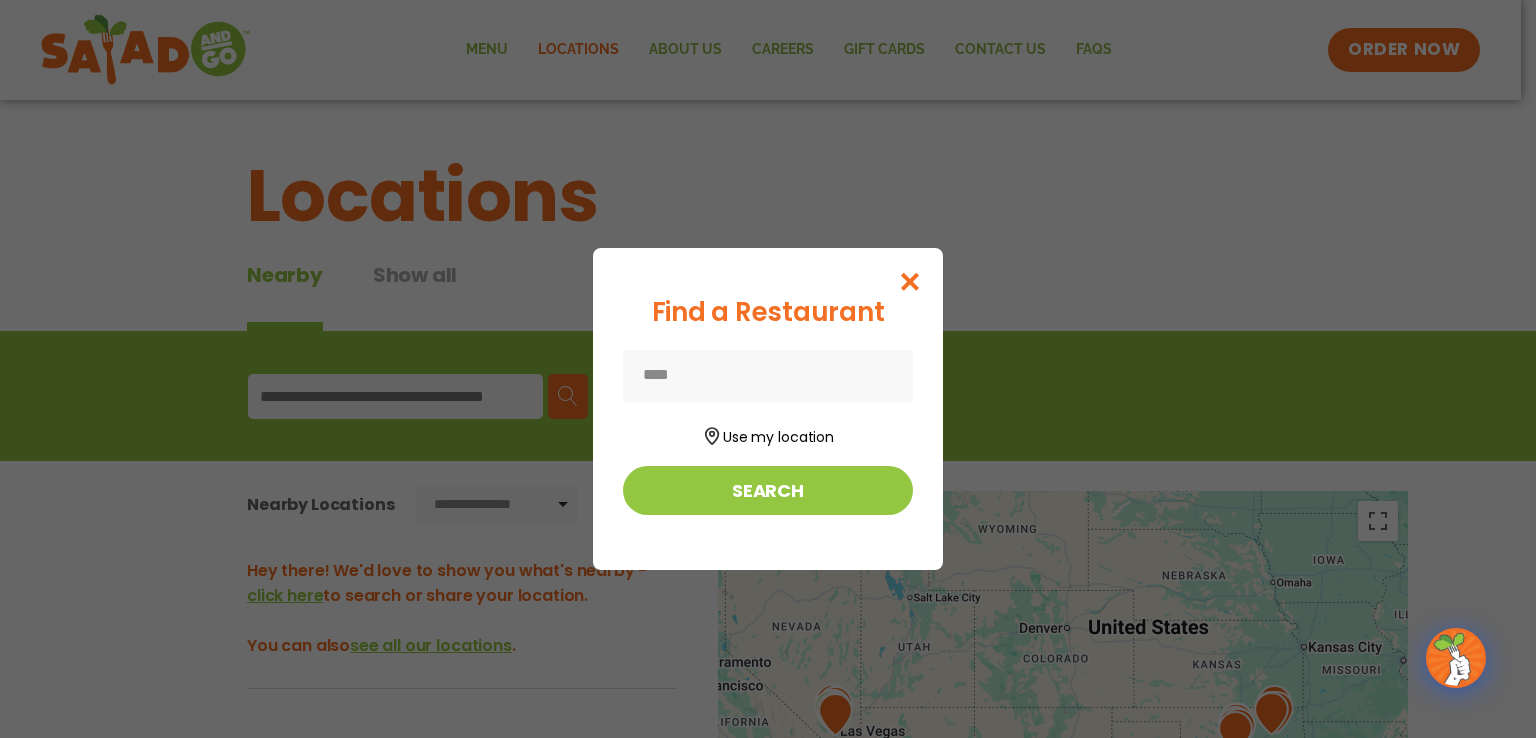 type on "*****" 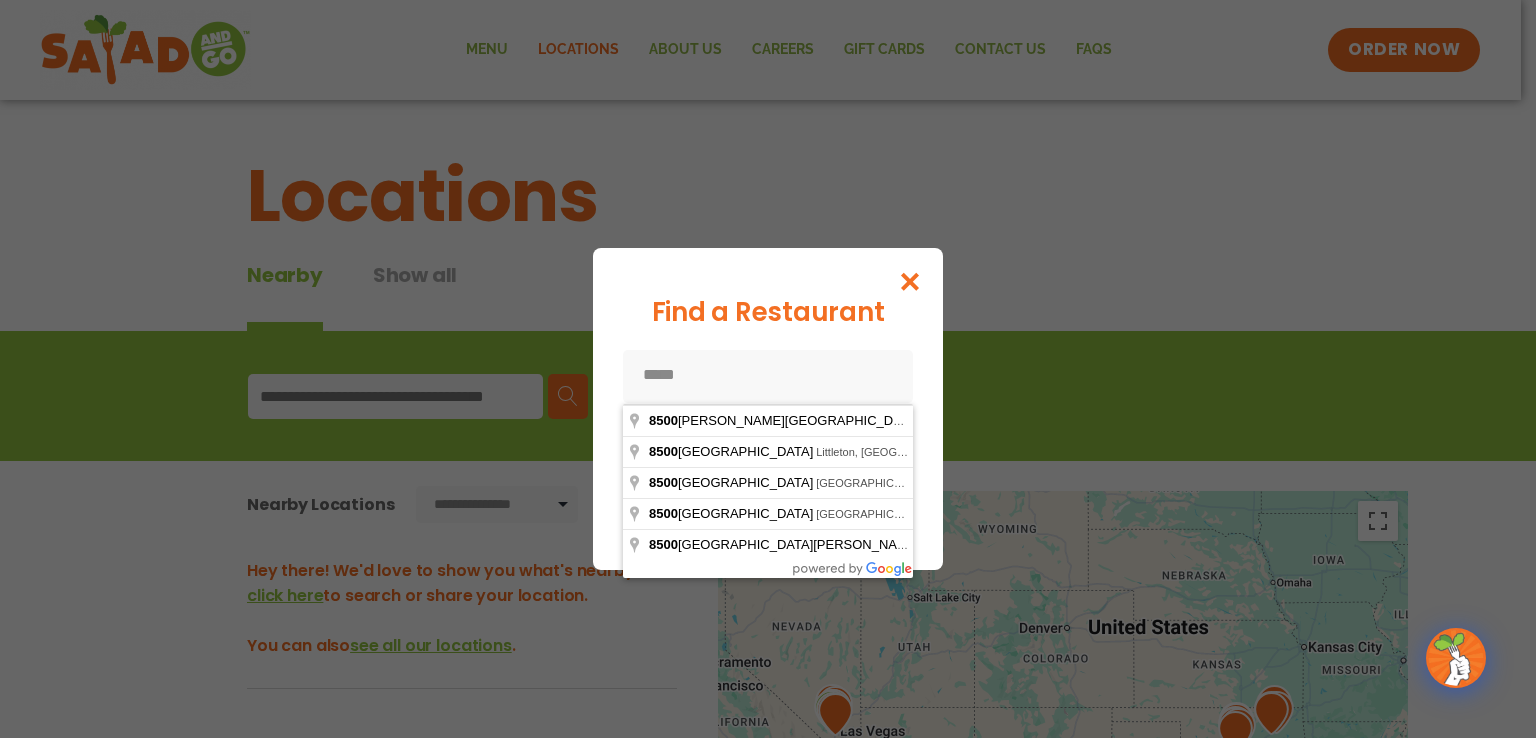 type on "*****" 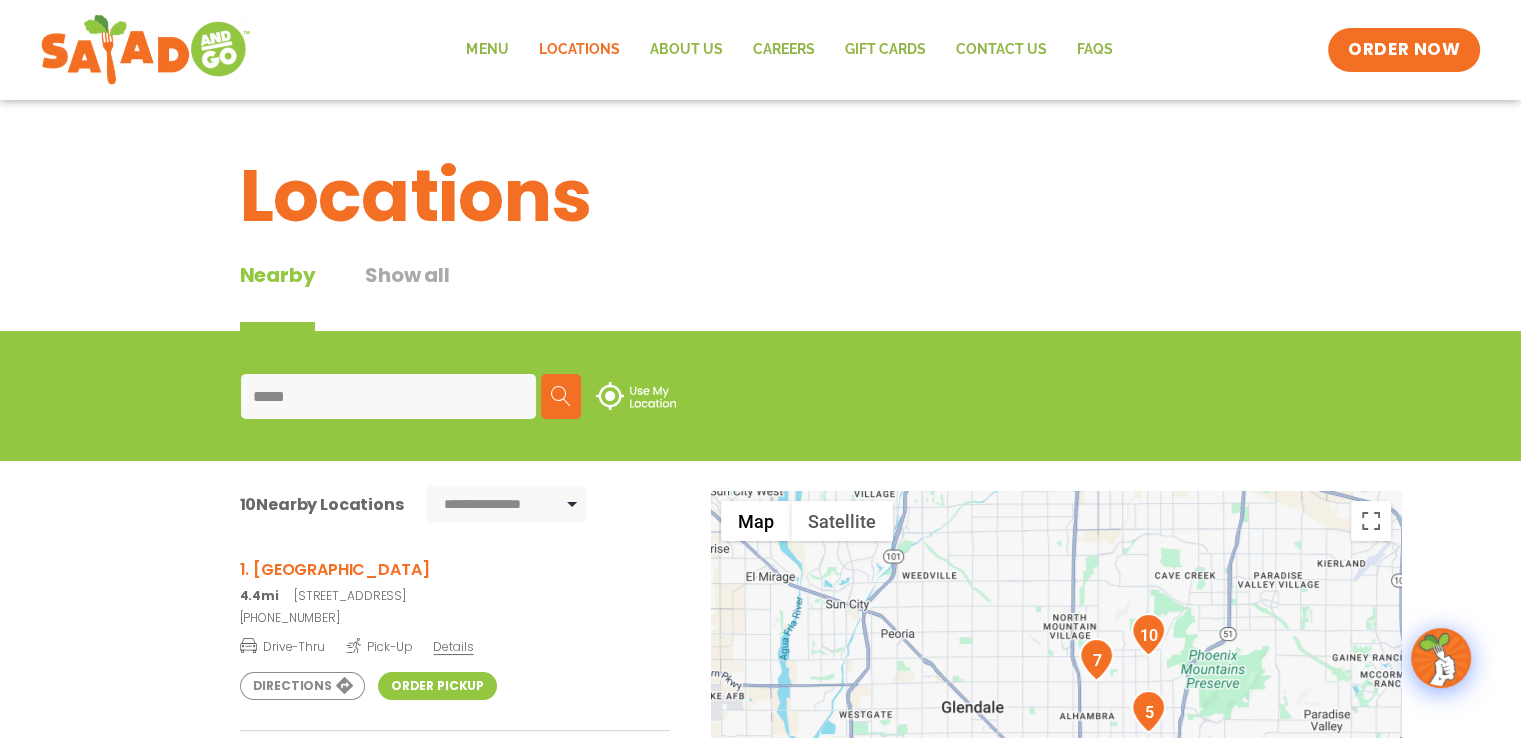 scroll, scrollTop: 0, scrollLeft: 0, axis: both 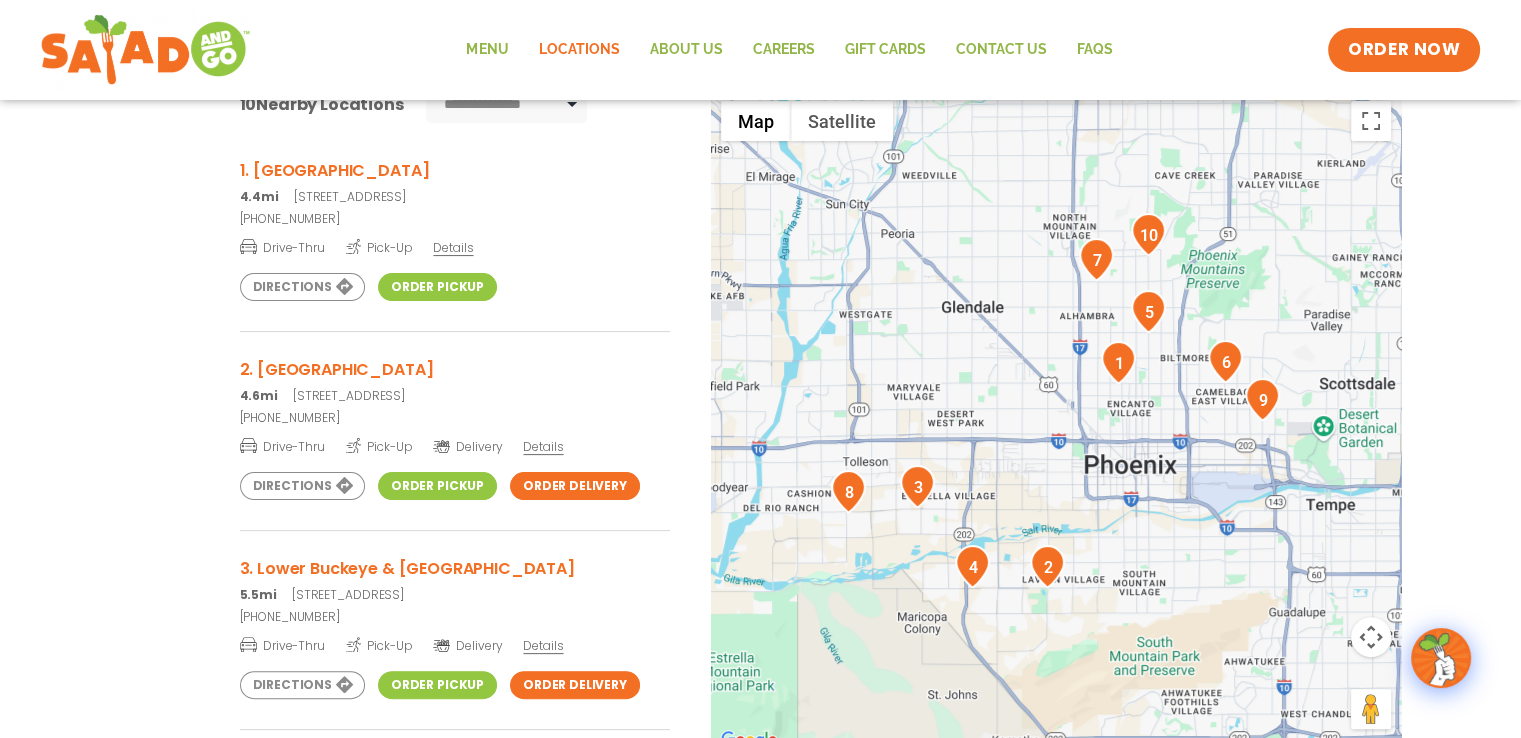 click at bounding box center [1118, 362] 